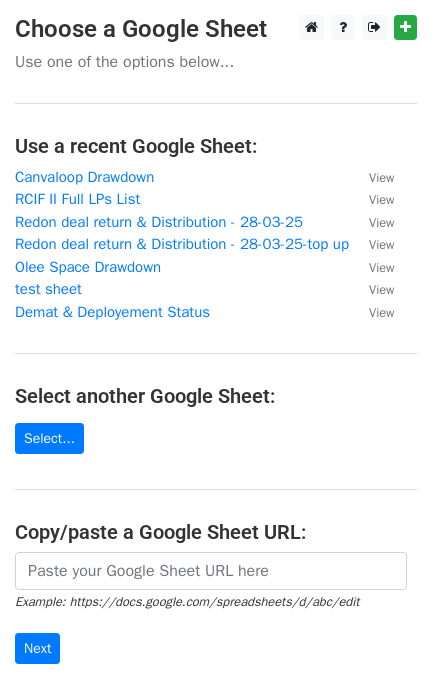 scroll, scrollTop: 0, scrollLeft: 0, axis: both 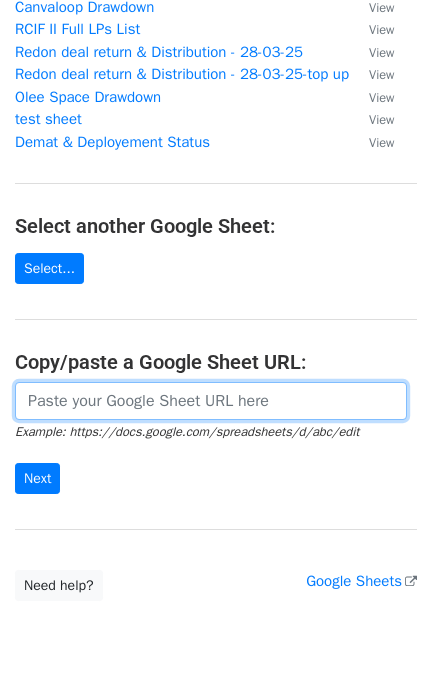 click at bounding box center [211, 401] 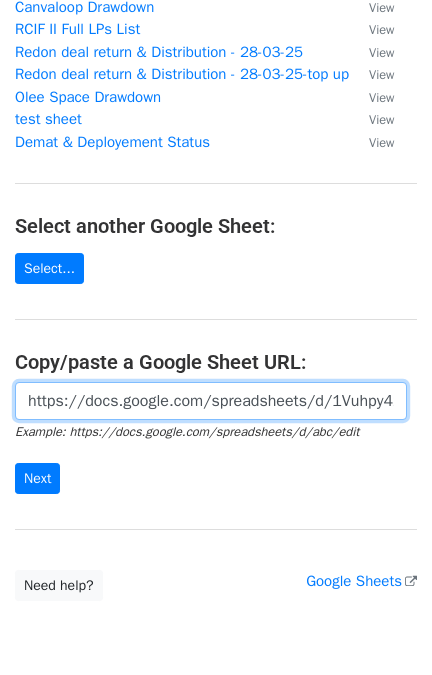scroll, scrollTop: 0, scrollLeft: 432, axis: horizontal 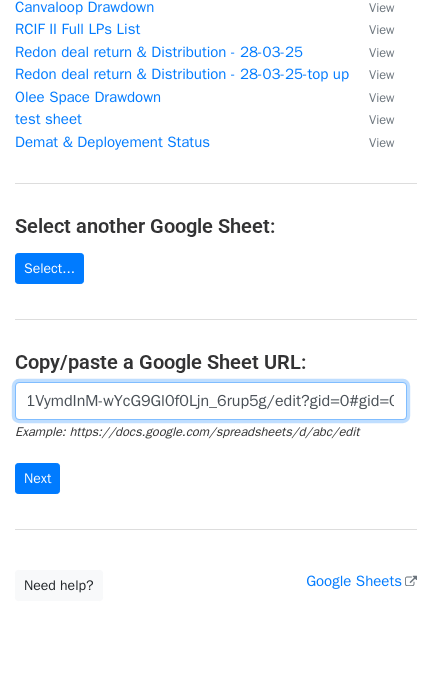 type on "https://docs.google.com/spreadsheets/d/1Vuhpy42k5zq-eh1VymdInM-wYcG9Gl0f0Ljn_6rup5g/edit?gid=0#gid=0" 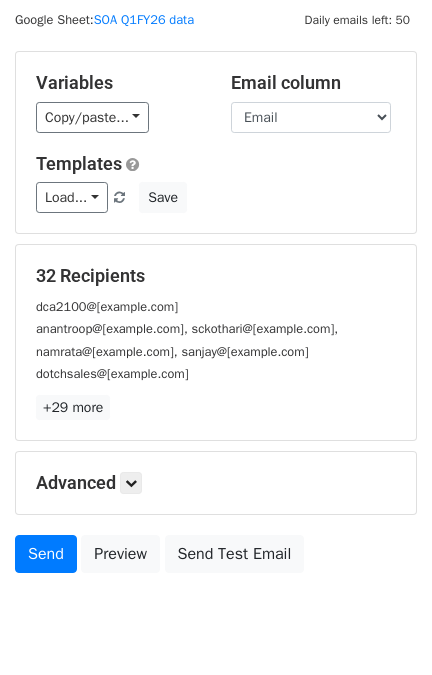scroll, scrollTop: 0, scrollLeft: 0, axis: both 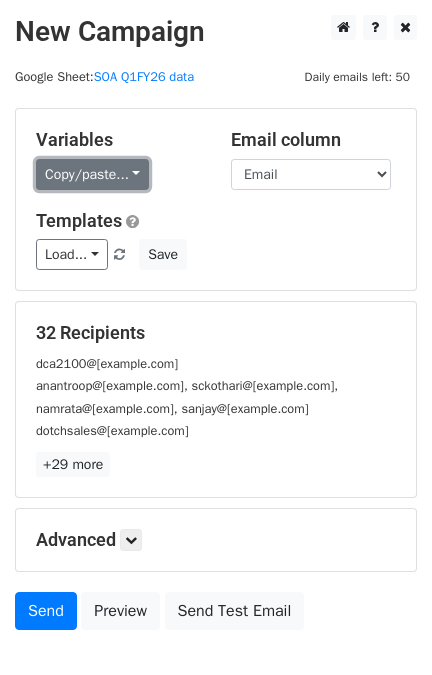 click on "Copy/paste..." at bounding box center (92, 174) 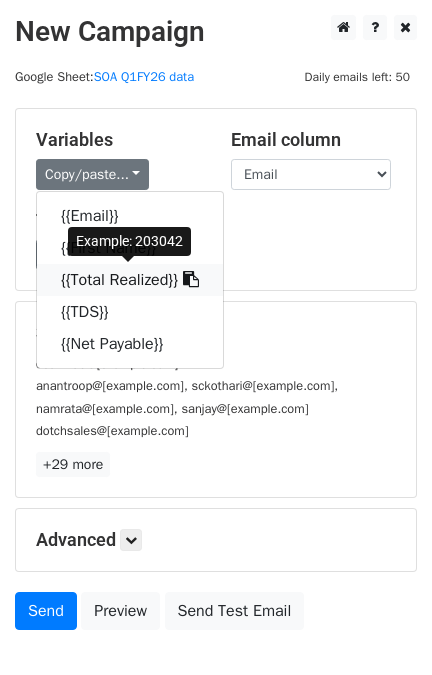 click at bounding box center (191, 279) 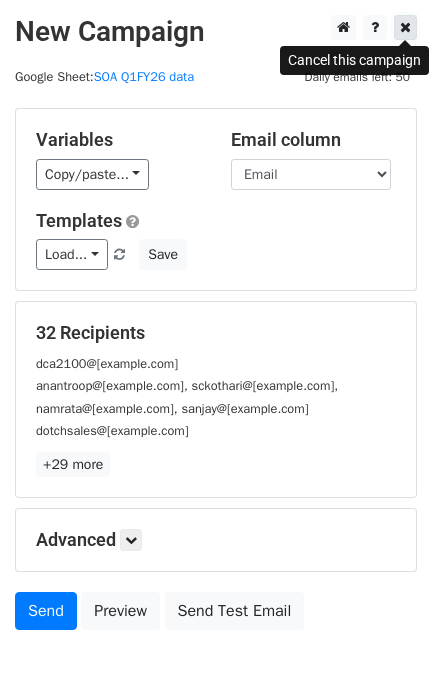 click at bounding box center [405, 27] 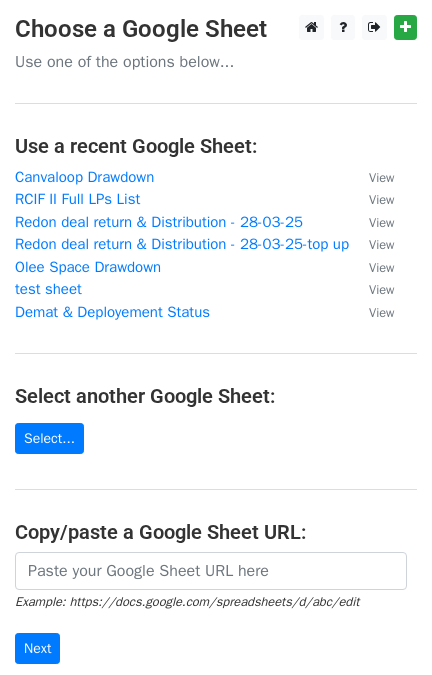 scroll, scrollTop: 0, scrollLeft: 0, axis: both 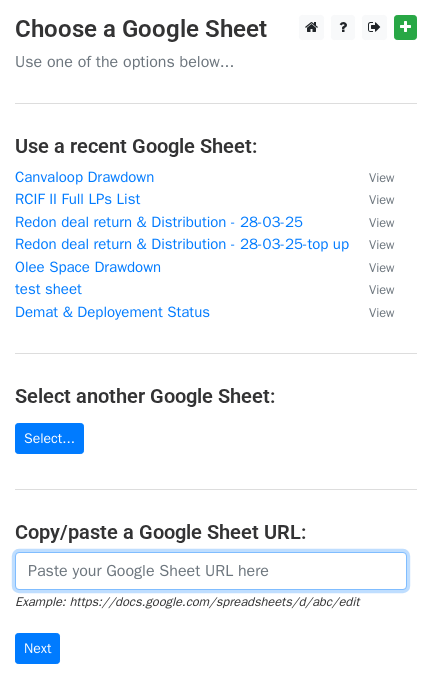 click at bounding box center [211, 571] 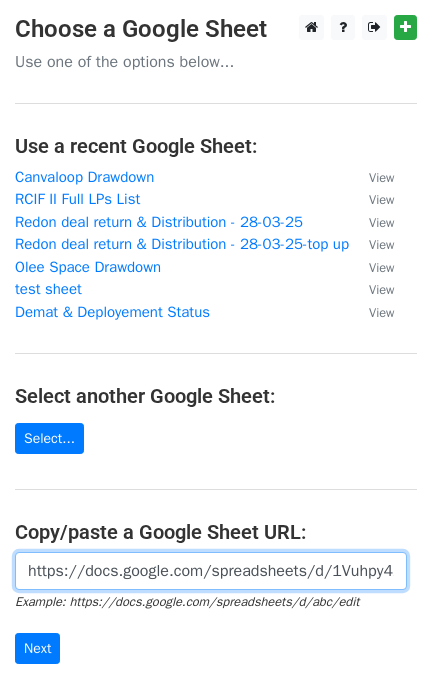 scroll, scrollTop: 0, scrollLeft: 432, axis: horizontal 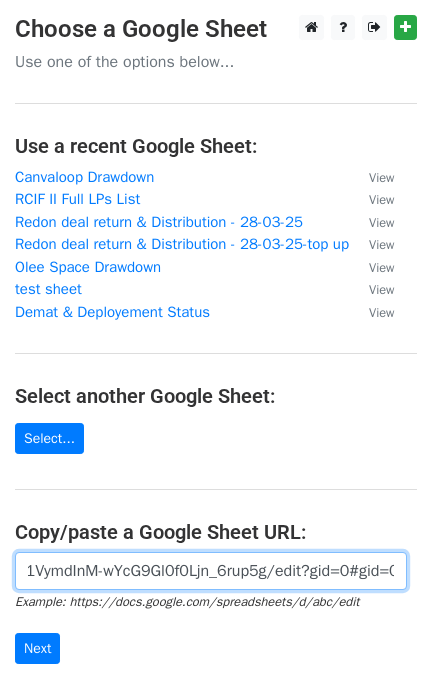 type on "https://docs.google.com/spreadsheets/d/1Vuhpy42k5zq-eh1VymdInM-wYcG9Gl0f0Ljn_6rup5g/edit?gid=0#gid=0" 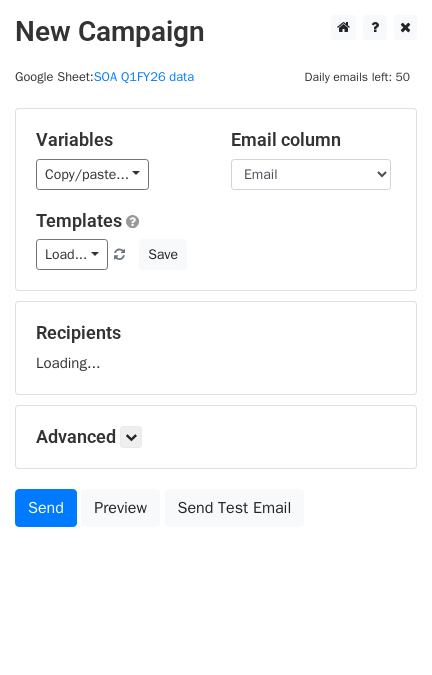 scroll, scrollTop: 0, scrollLeft: 0, axis: both 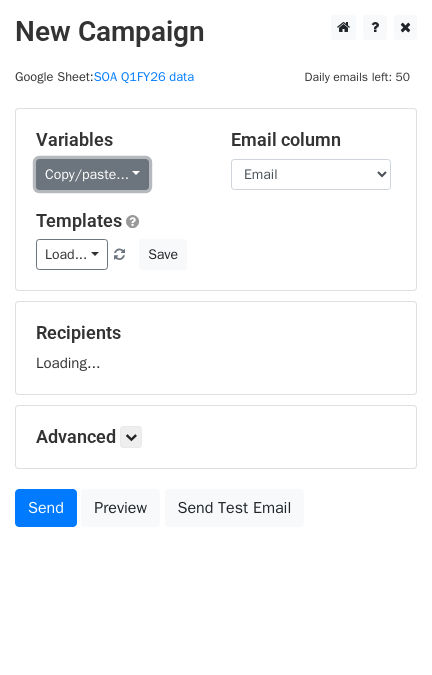 click on "Copy/paste..." at bounding box center [92, 174] 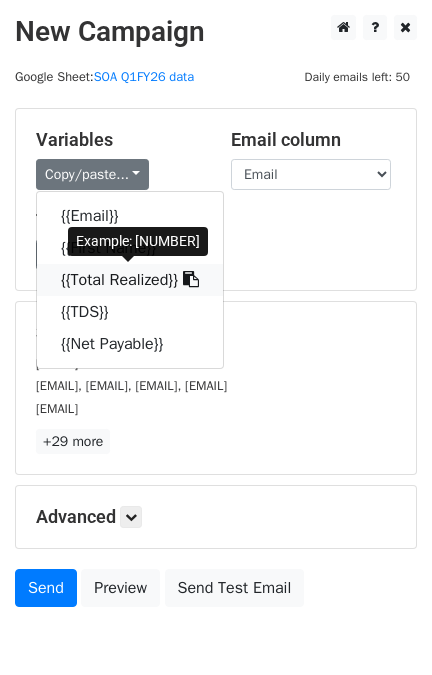 click at bounding box center [191, 279] 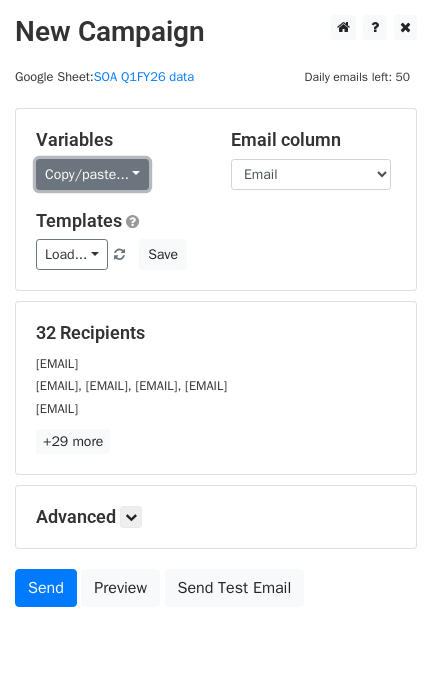 click on "Copy/paste..." at bounding box center (92, 174) 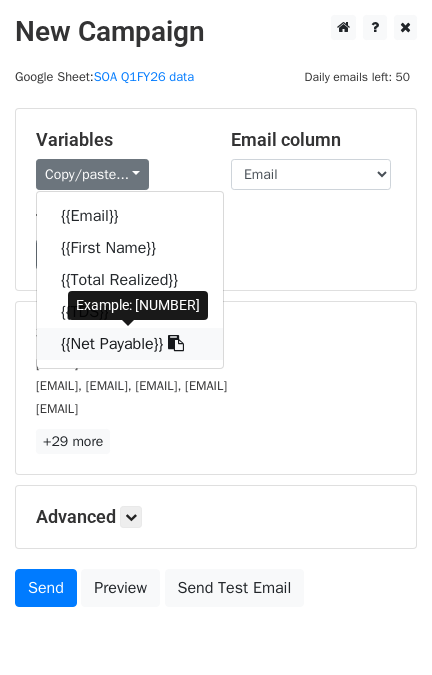 click at bounding box center (176, 343) 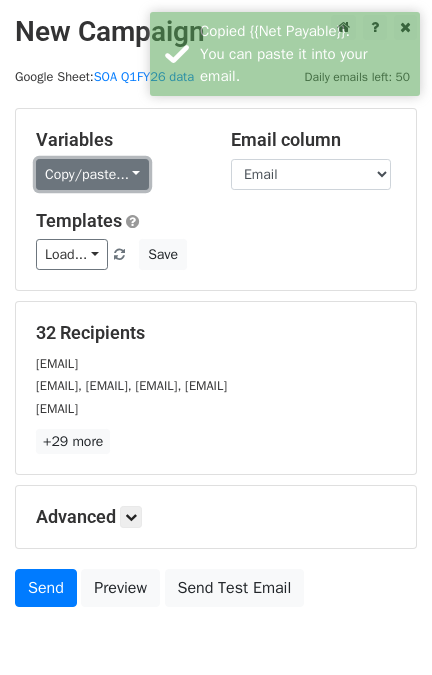 click on "Copy/paste..." at bounding box center [92, 174] 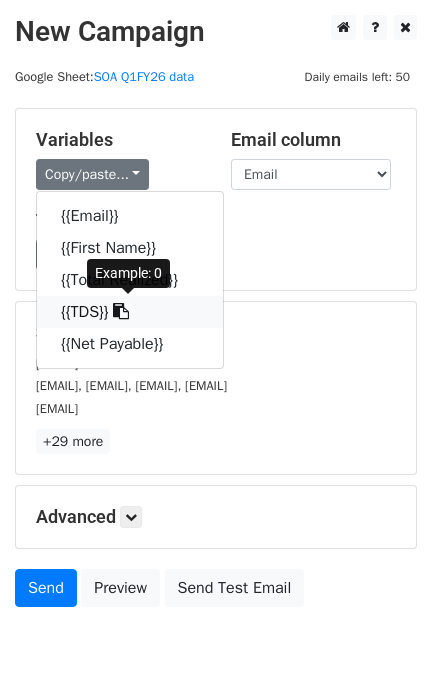 click at bounding box center (121, 311) 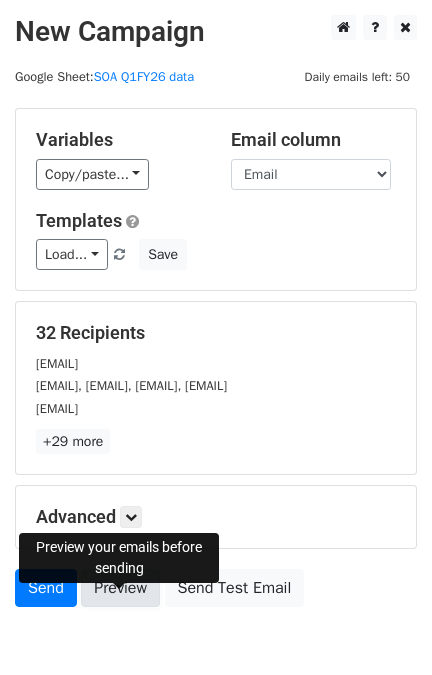 click on "Preview" at bounding box center [120, 588] 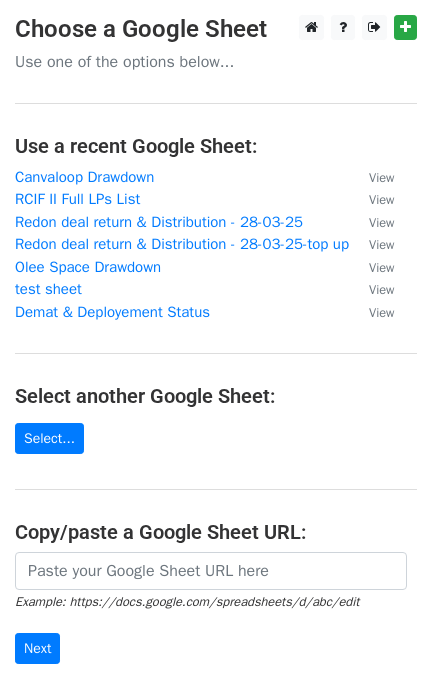scroll, scrollTop: 164, scrollLeft: 0, axis: vertical 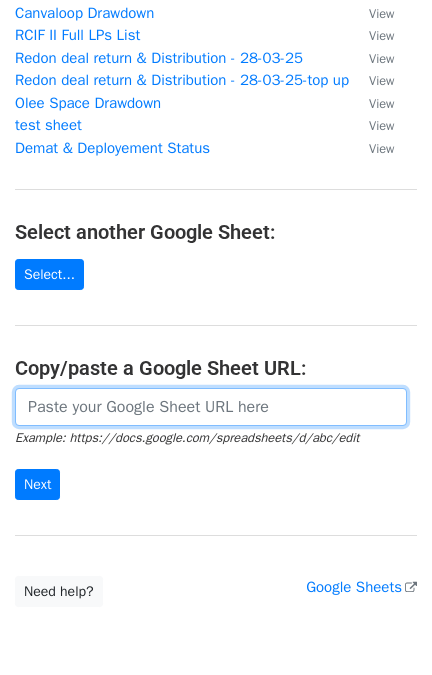 click at bounding box center (211, 407) 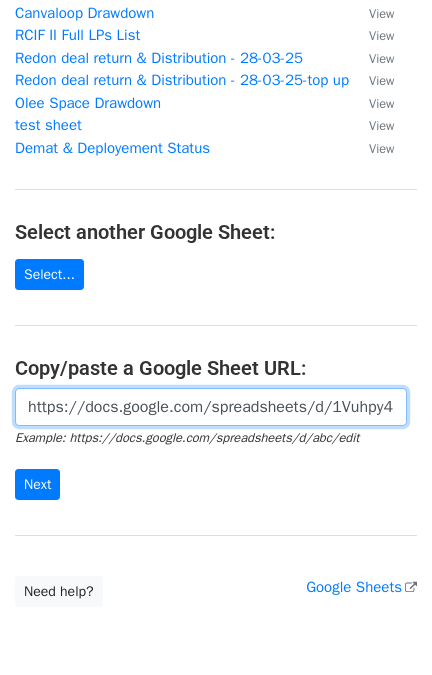 scroll, scrollTop: 0, scrollLeft: 432, axis: horizontal 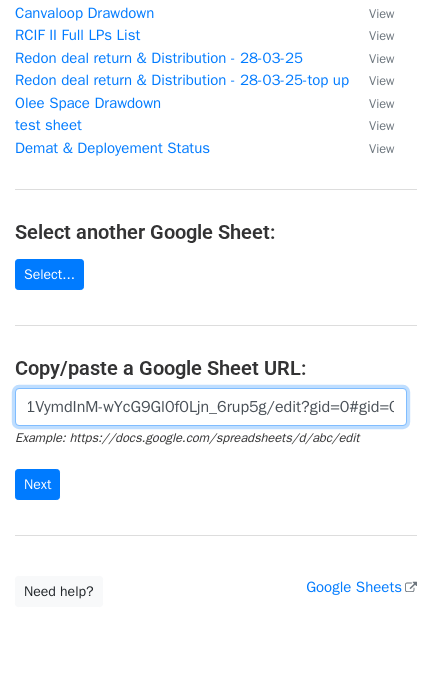 type on "https://docs.google.com/spreadsheets/d/1Vuhpy42k5zq-eh1VymdInM-wYcG9Gl0f0Ljn_6rup5g/edit?gid=0#gid=0" 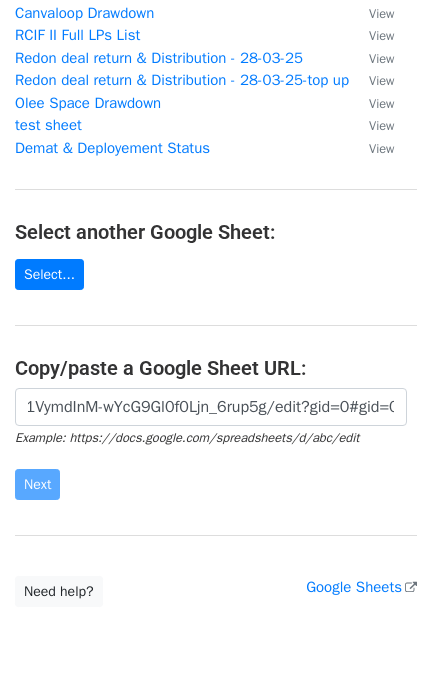 scroll, scrollTop: 0, scrollLeft: 0, axis: both 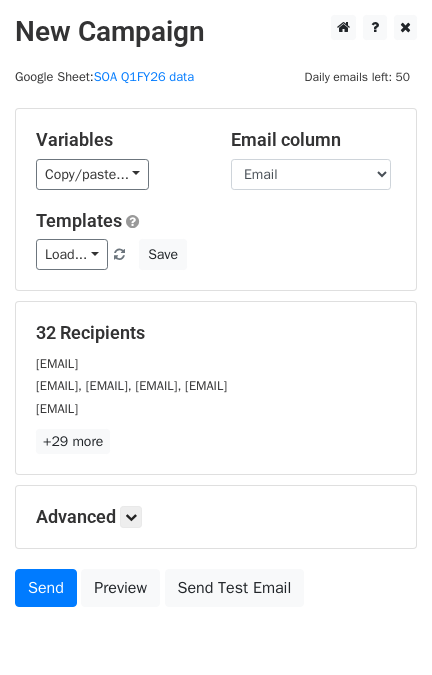 click on "Variables
Copy/paste...
{{EMAIL}}
{{First Name}}
{{Total Realized}}
{{TDS}}
{{Net Payable}}
Email column
Email
First Name
Total Realized
TDS
Net Payable
Templates
Load...
No templates saved
Save" at bounding box center [216, 199] 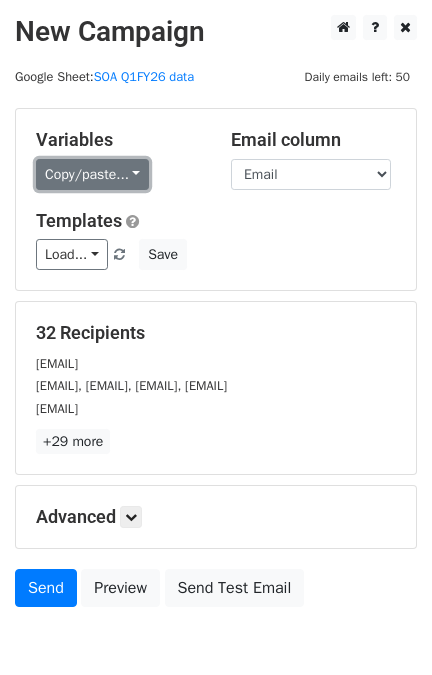 click on "Copy/paste..." at bounding box center [92, 174] 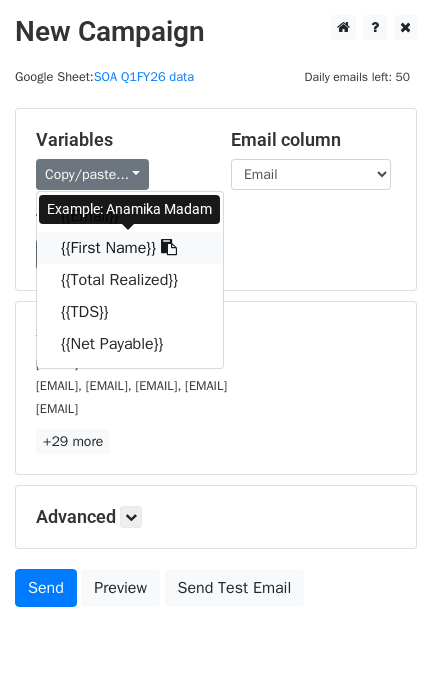 click at bounding box center [169, 247] 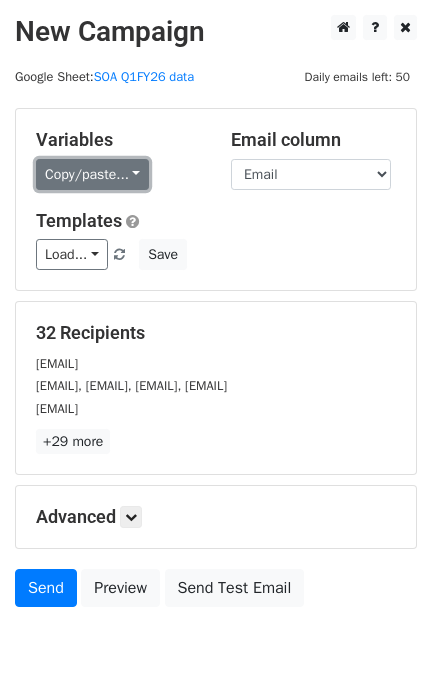 click on "Copy/paste..." at bounding box center (92, 174) 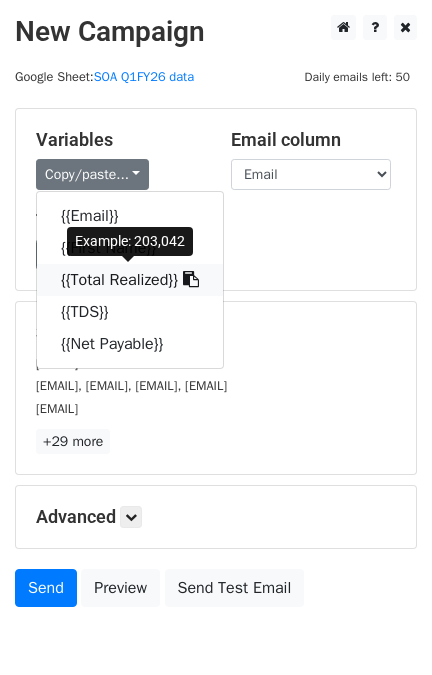 click on "{{Total Realized}}" at bounding box center (130, 280) 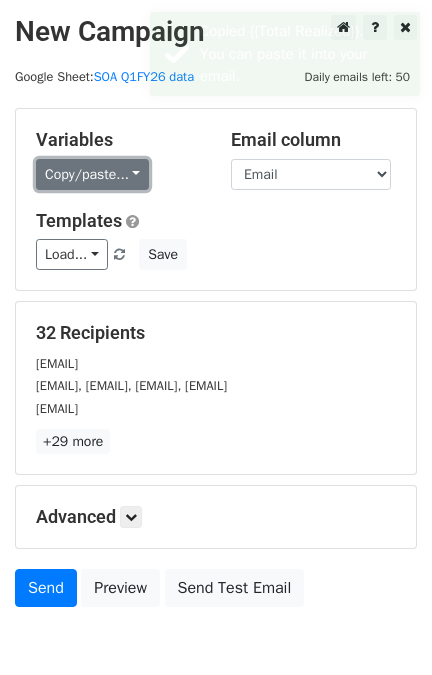 click on "Copy/paste..." at bounding box center [92, 174] 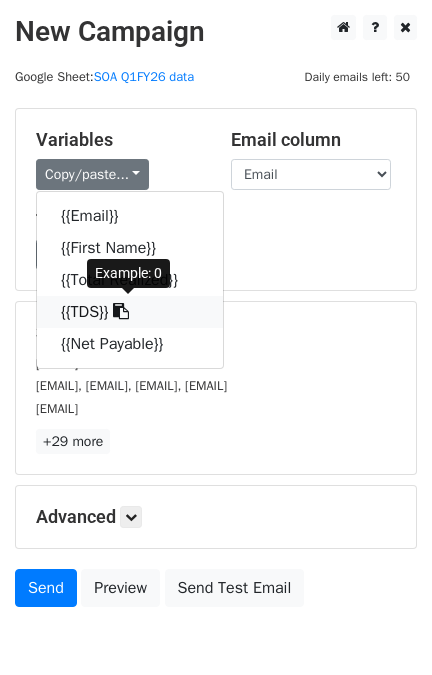 click at bounding box center (121, 311) 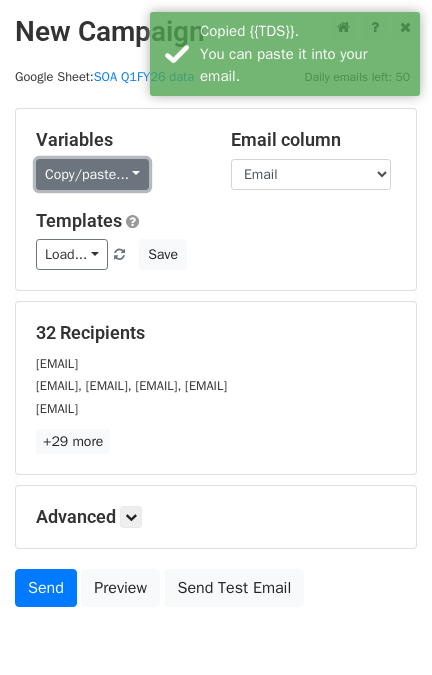 click on "Copy/paste..." at bounding box center [92, 174] 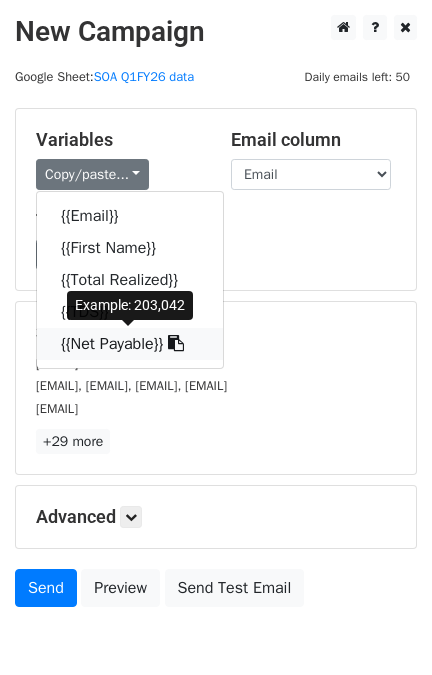 click at bounding box center [176, 343] 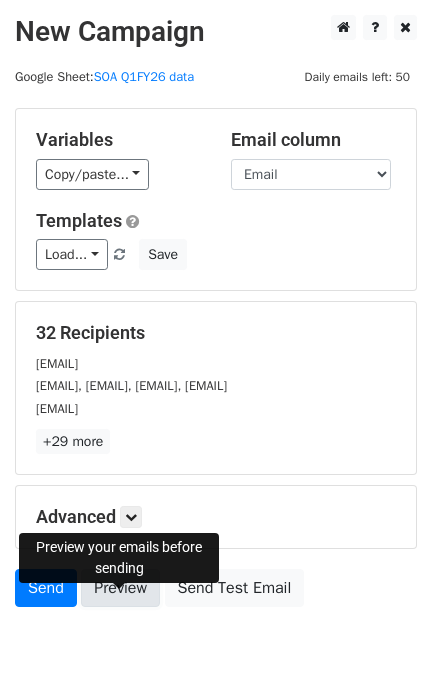 click on "Preview" at bounding box center [120, 588] 